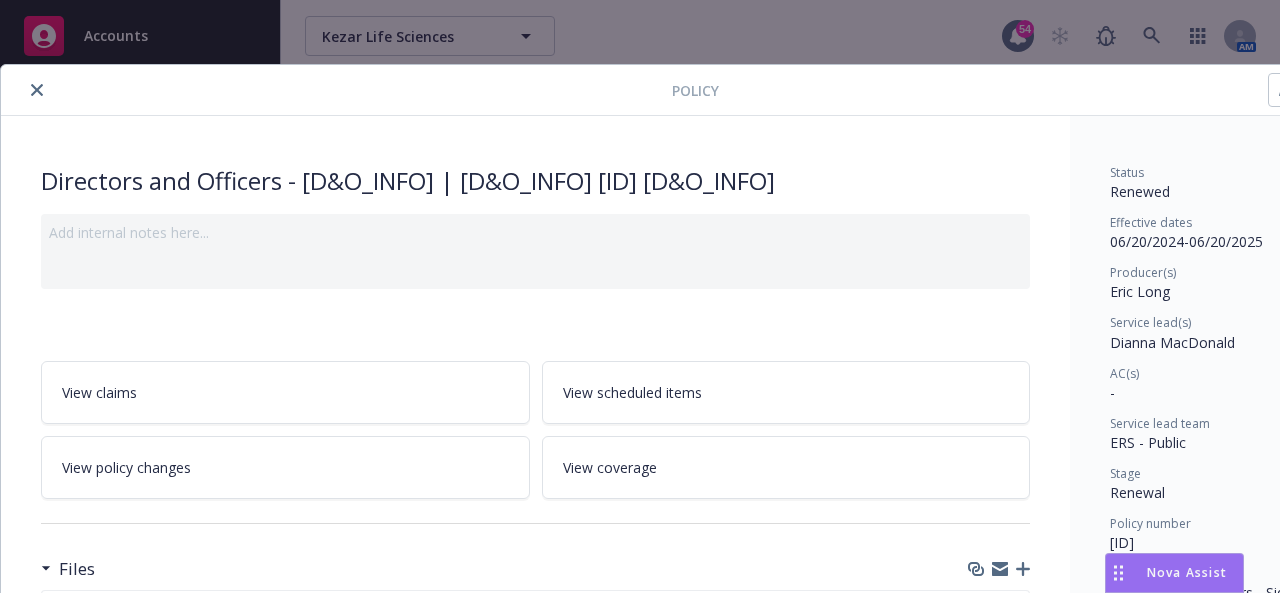 scroll, scrollTop: 0, scrollLeft: 0, axis: both 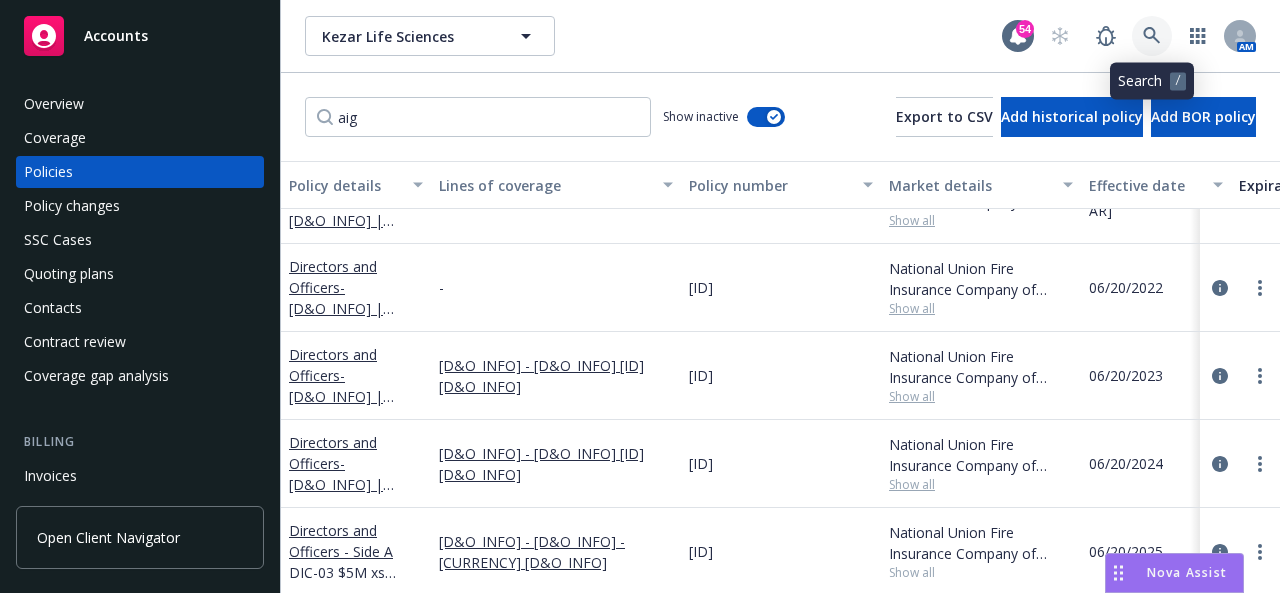 click 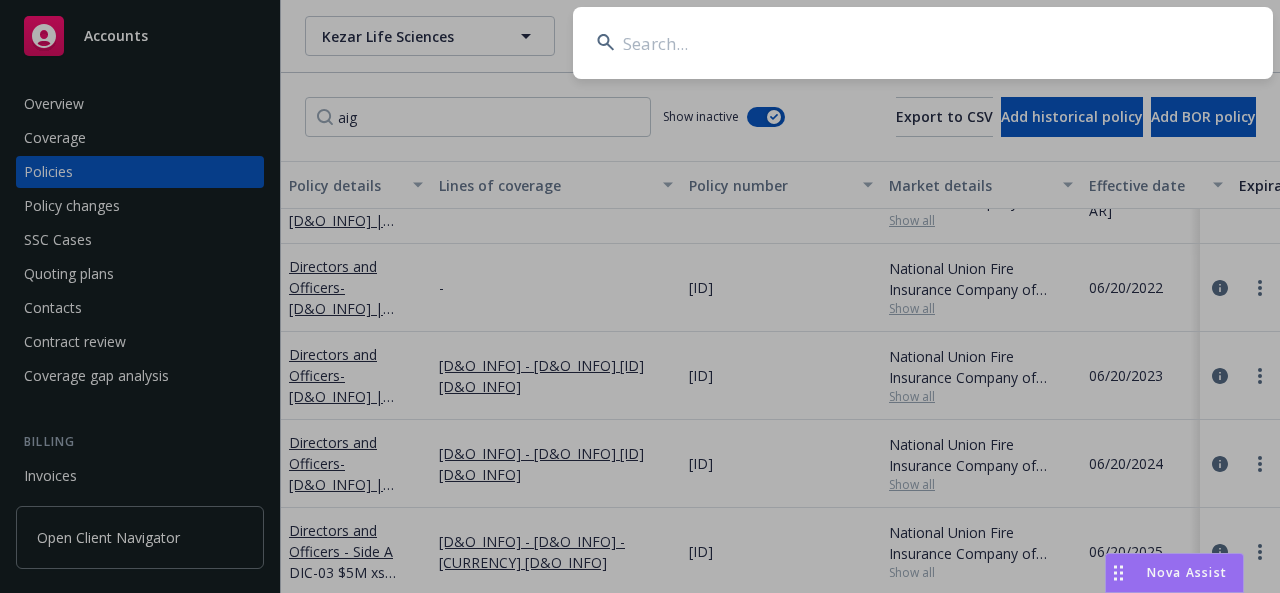 click at bounding box center (923, 43) 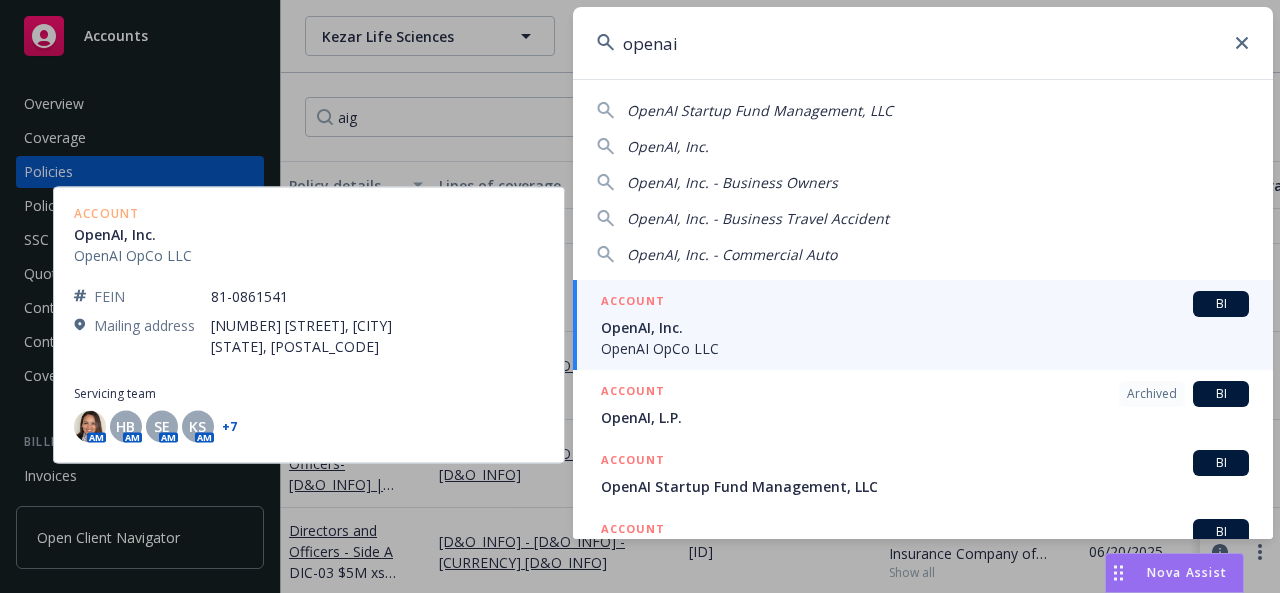 type on "openai" 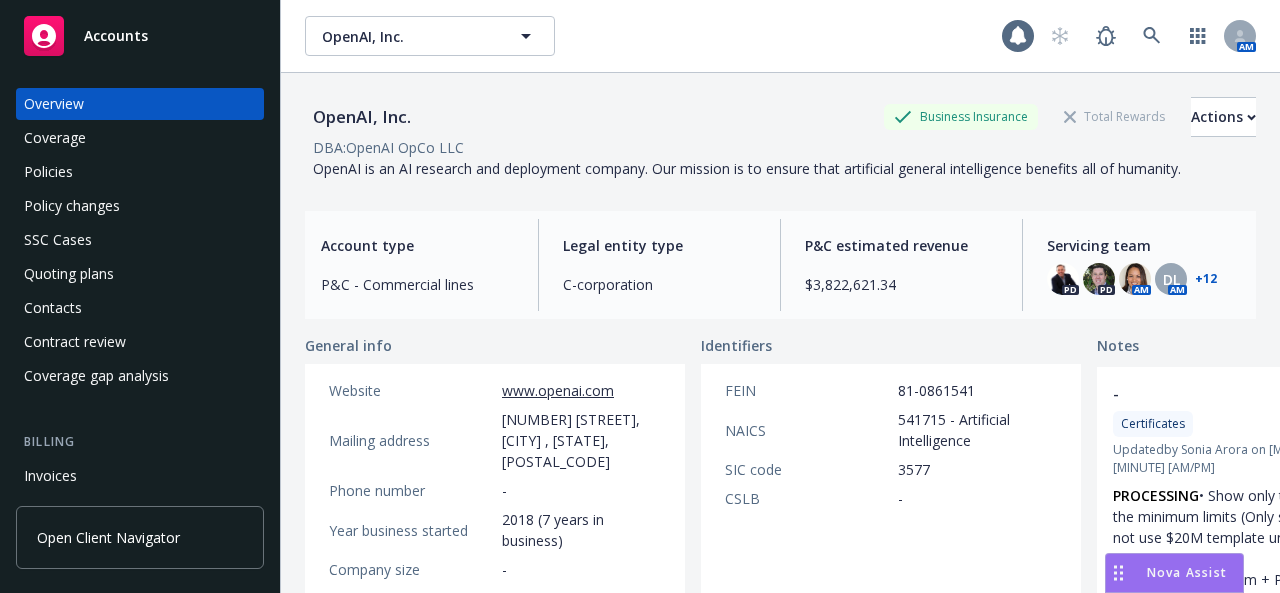 click on "Policies" at bounding box center (140, 172) 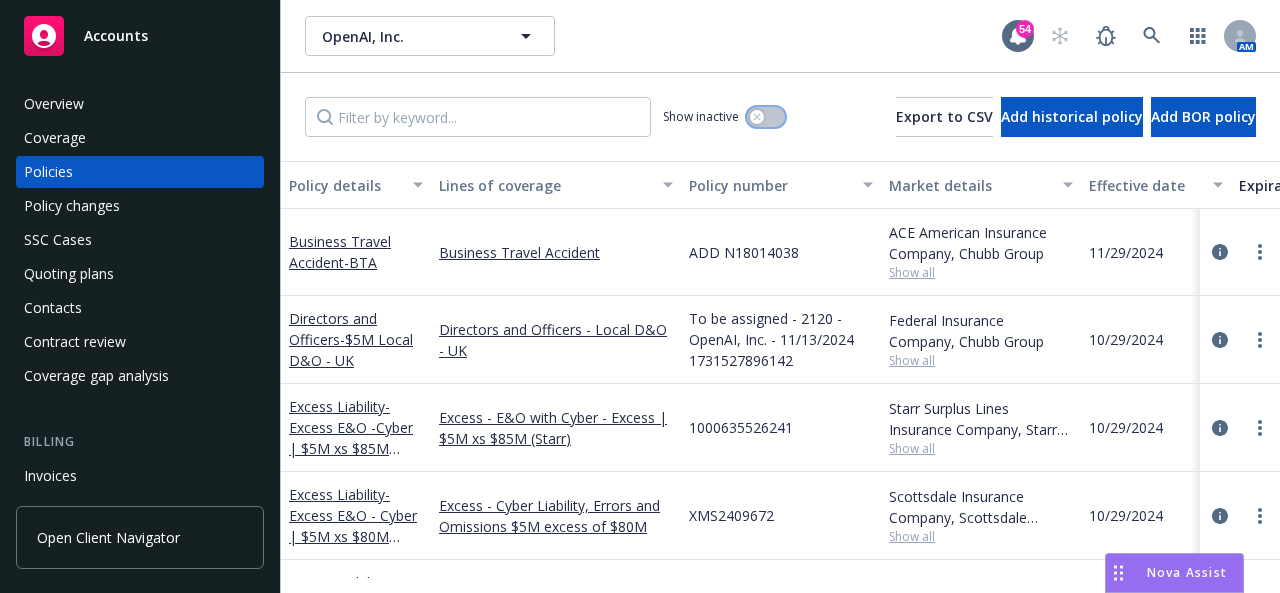 click at bounding box center [766, 117] 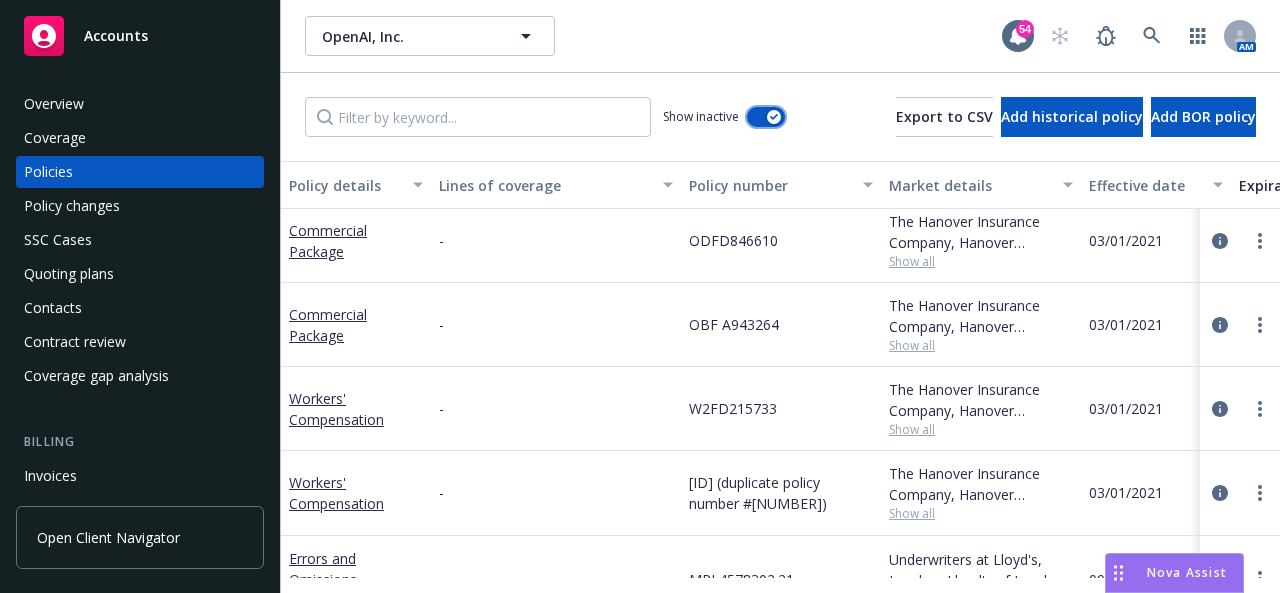scroll, scrollTop: 100, scrollLeft: 0, axis: vertical 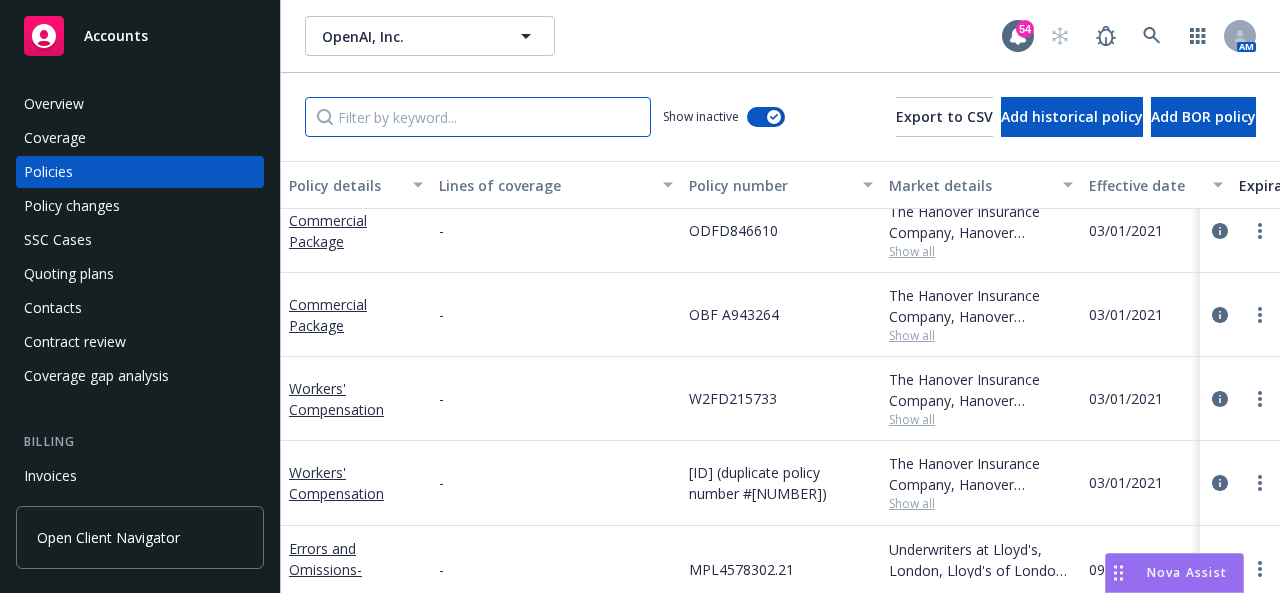 click at bounding box center [478, 117] 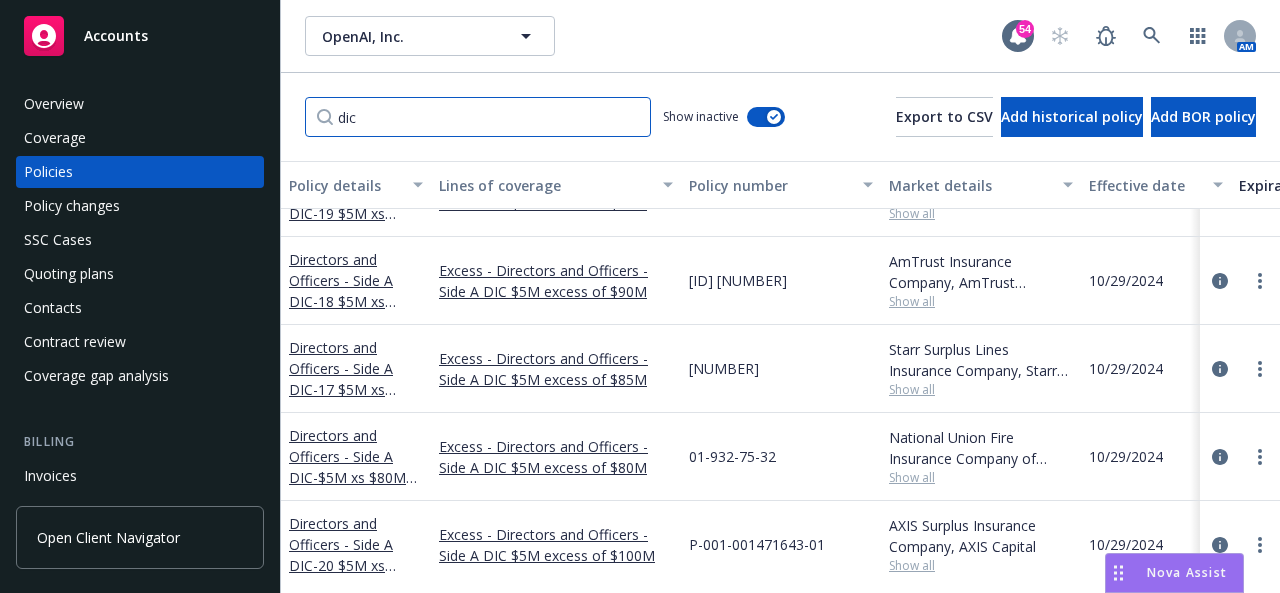 scroll, scrollTop: 800, scrollLeft: 0, axis: vertical 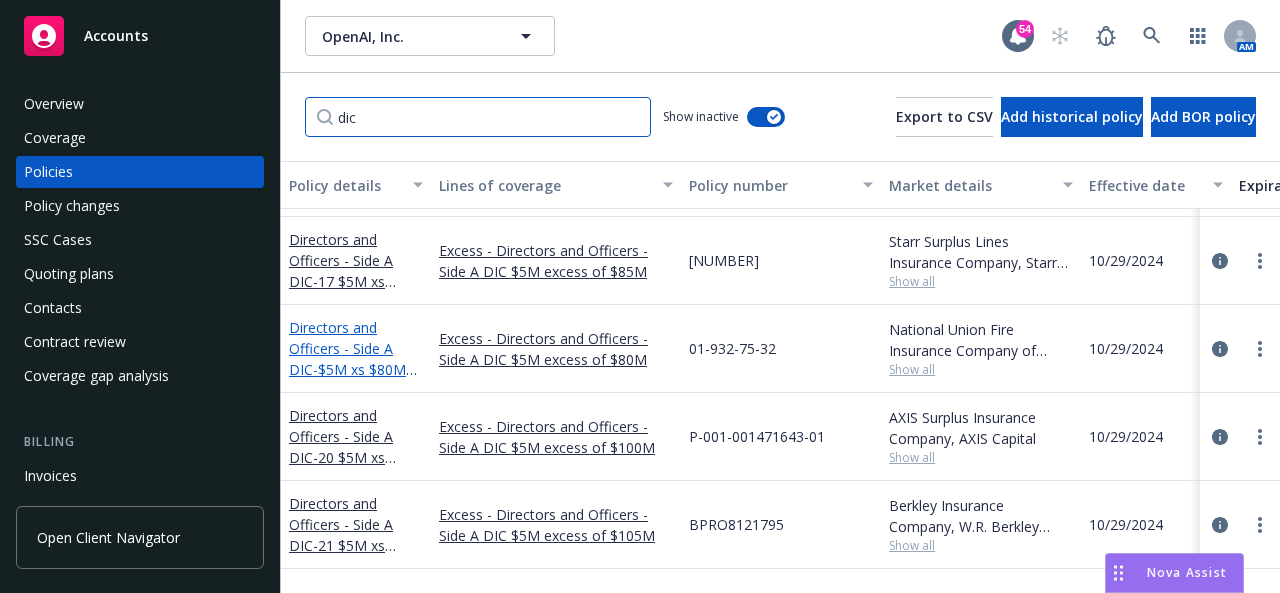 type on "dic" 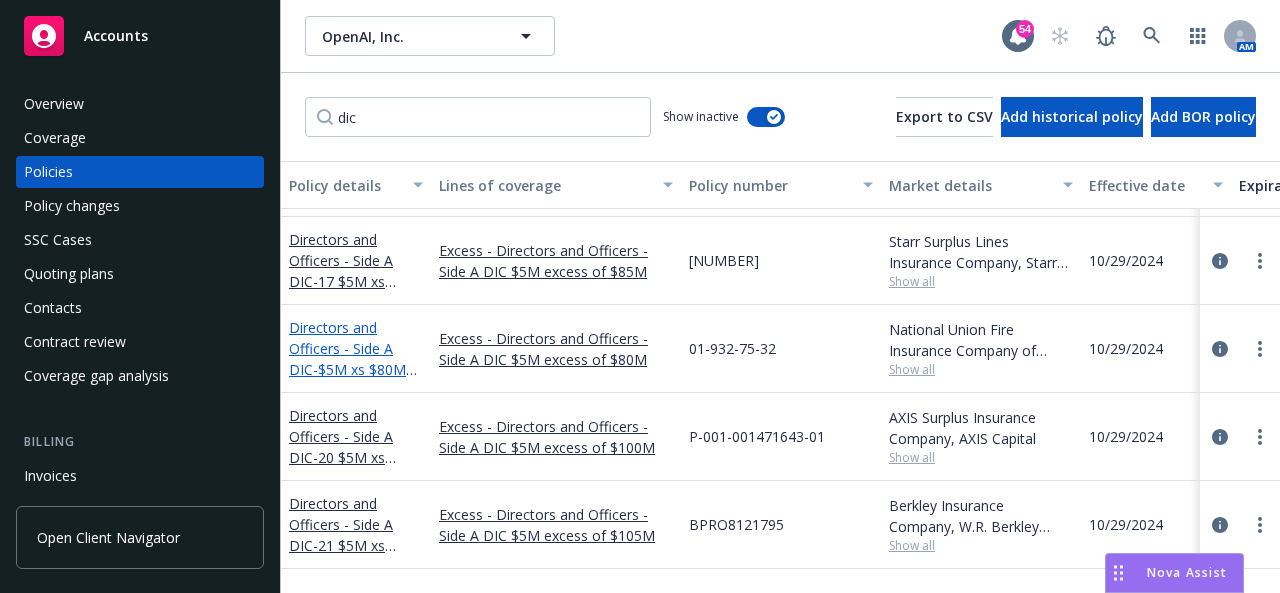 click on "- [D&O_INFO] [ID] [D&O_INFO]" at bounding box center [353, 380] 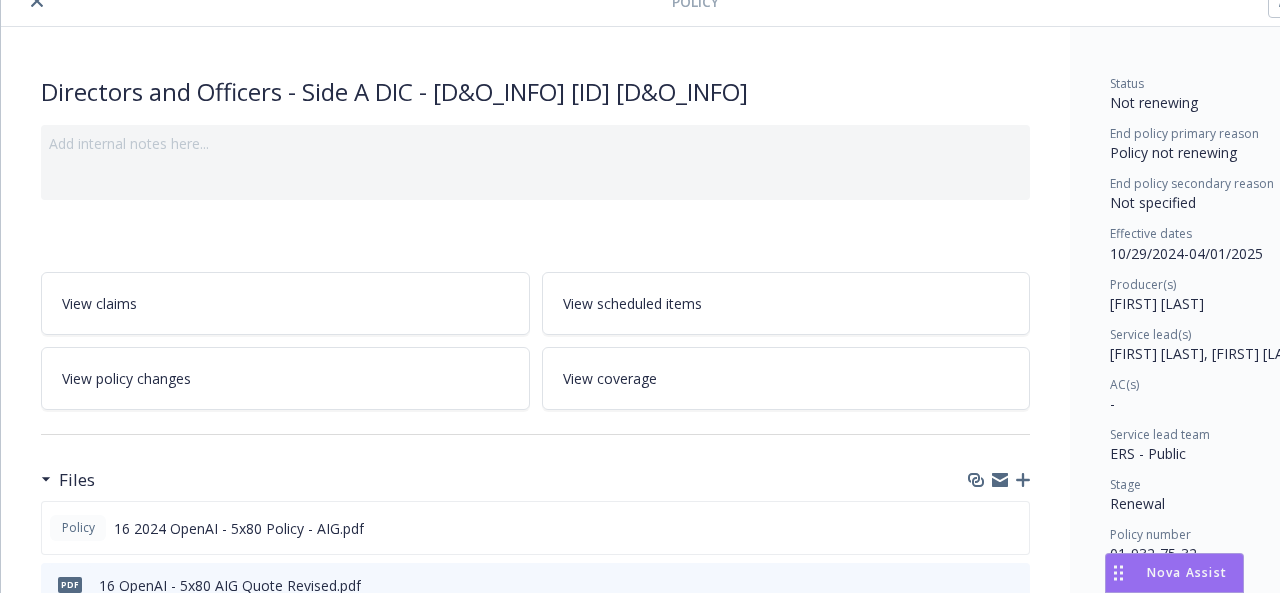scroll, scrollTop: 300, scrollLeft: 0, axis: vertical 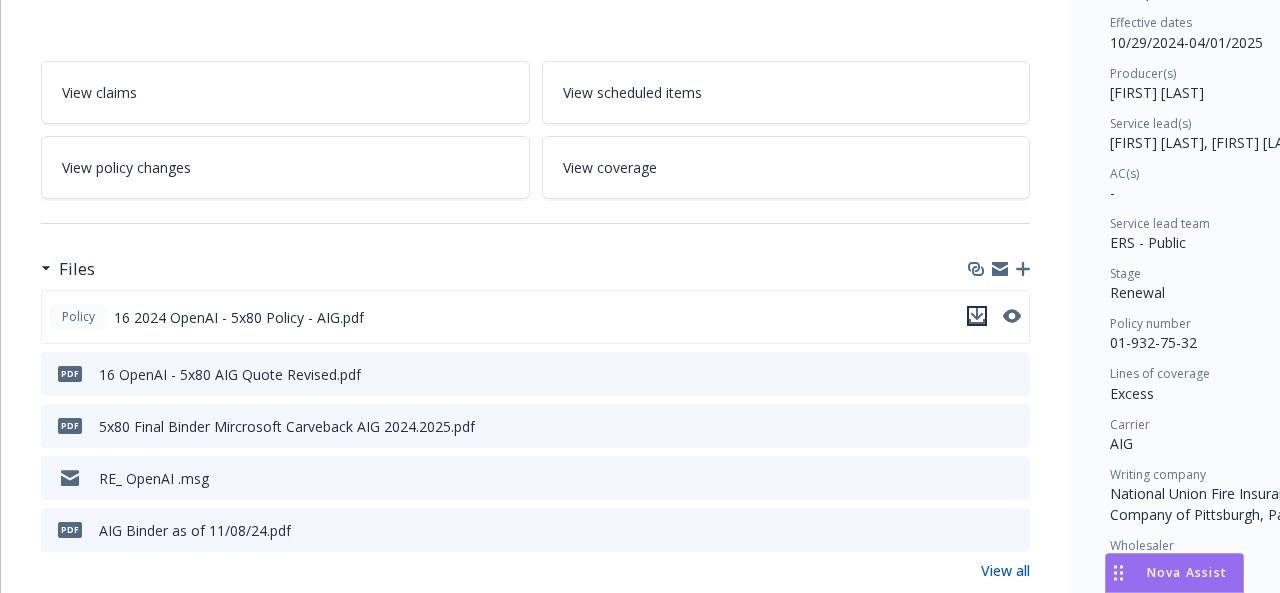 click 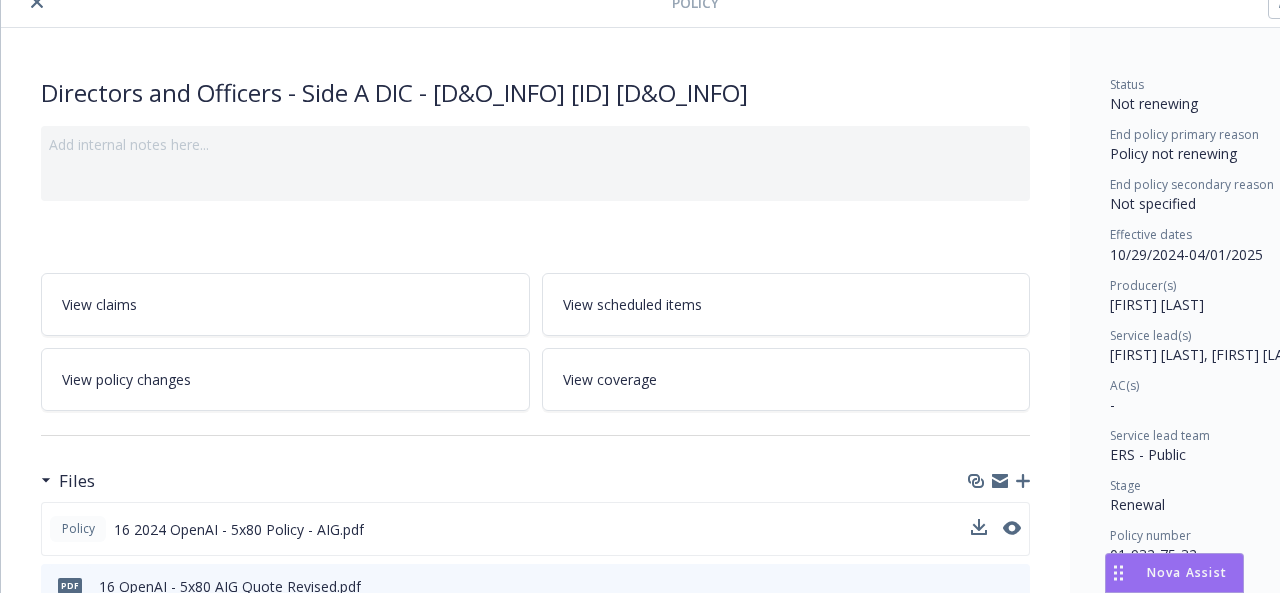 scroll, scrollTop: 0, scrollLeft: 0, axis: both 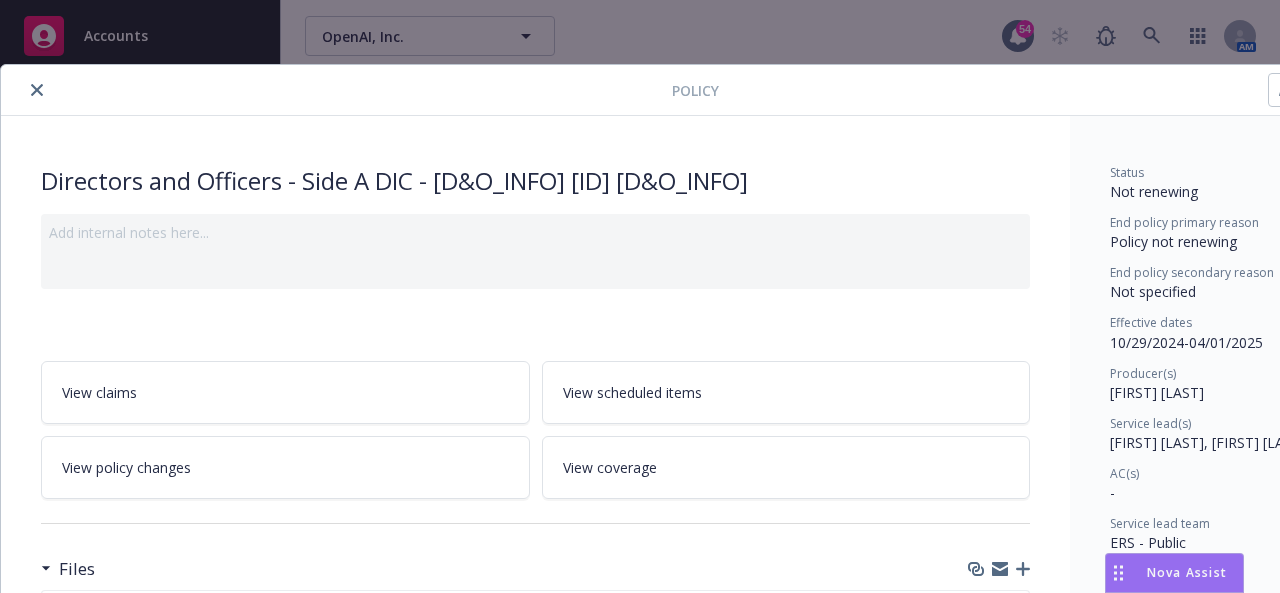 click at bounding box center (37, 90) 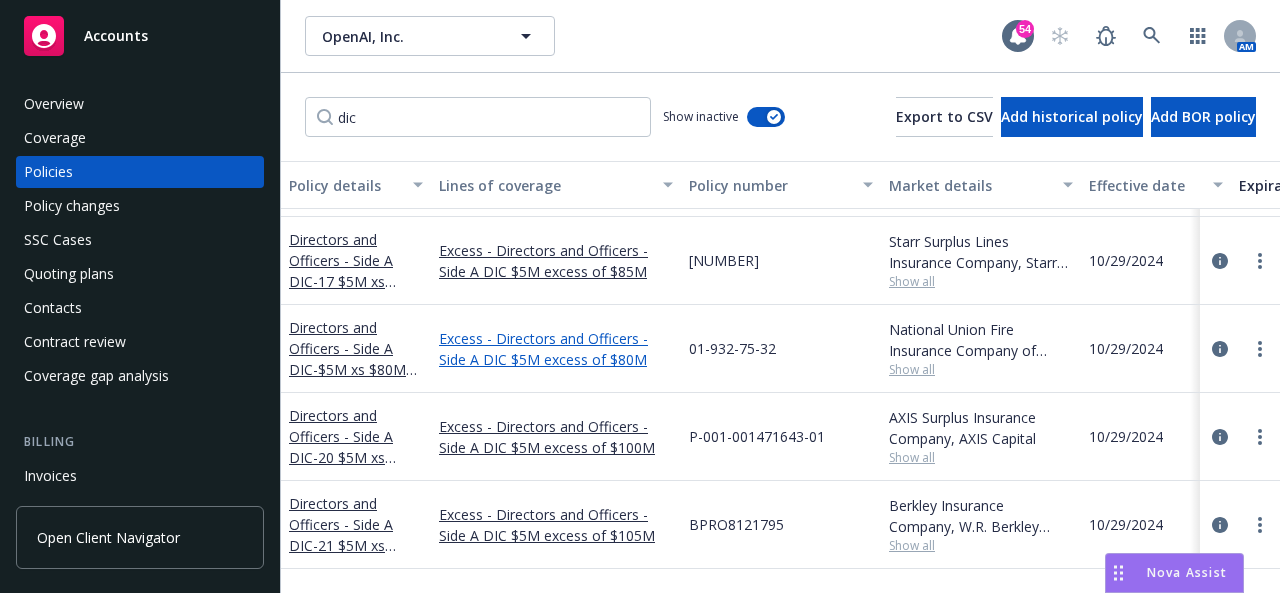 scroll, scrollTop: 884, scrollLeft: 0, axis: vertical 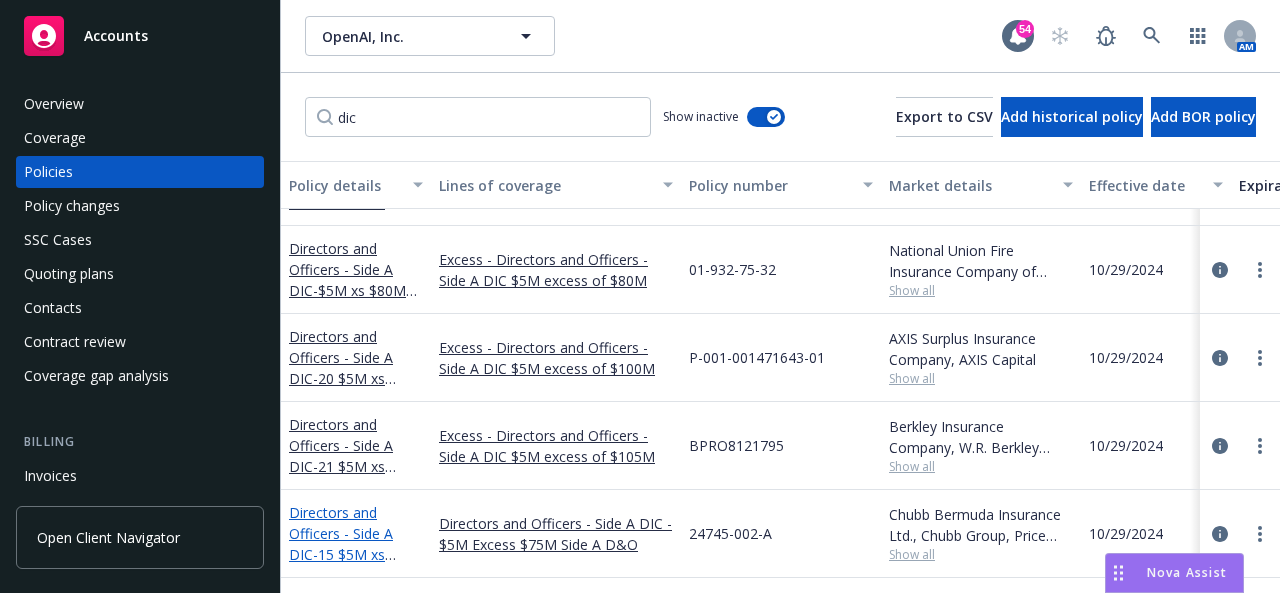 click on "- [NUMBER] [D&O_INFO] [D&O_INFO]" at bounding box center [347, 565] 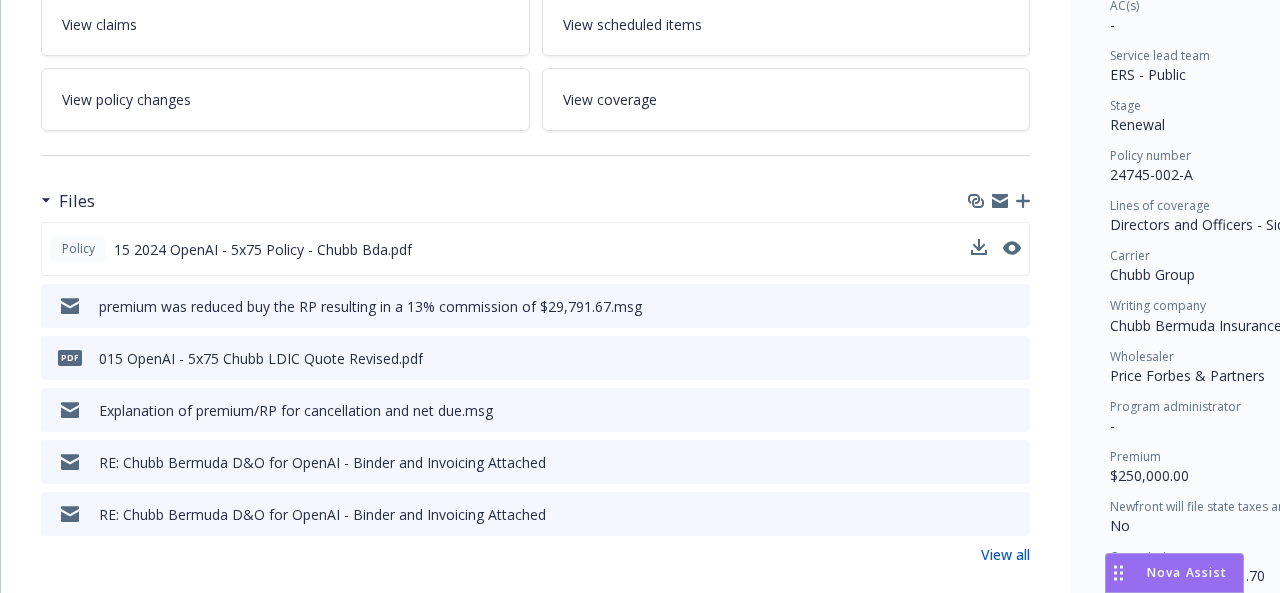 scroll, scrollTop: 400, scrollLeft: 0, axis: vertical 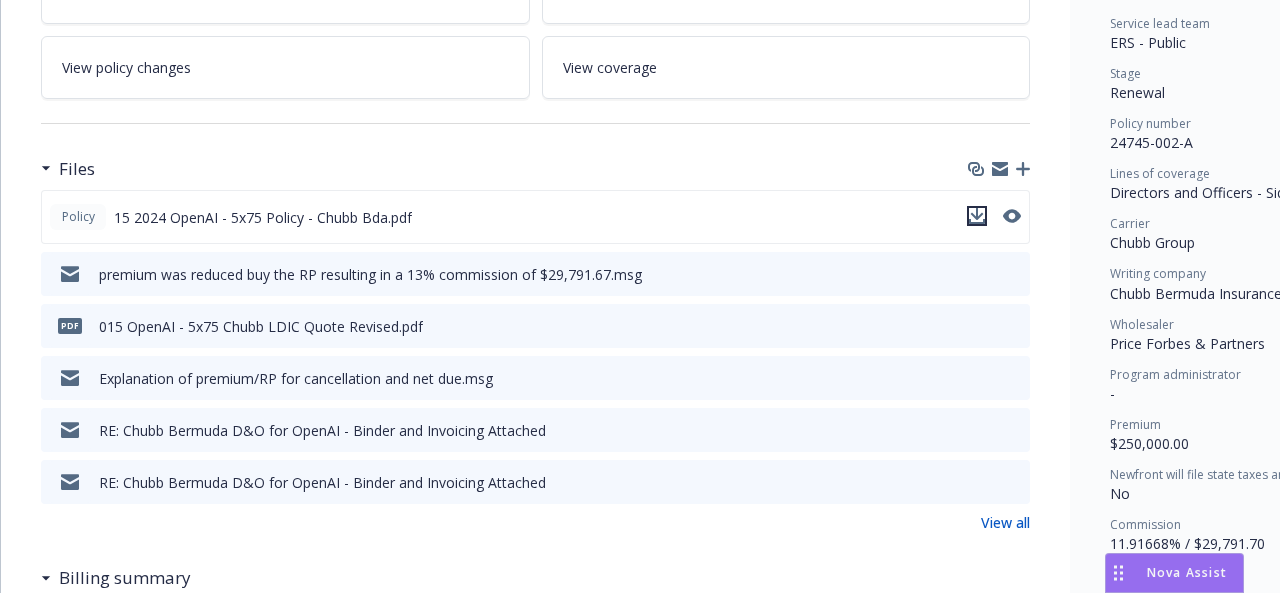 click 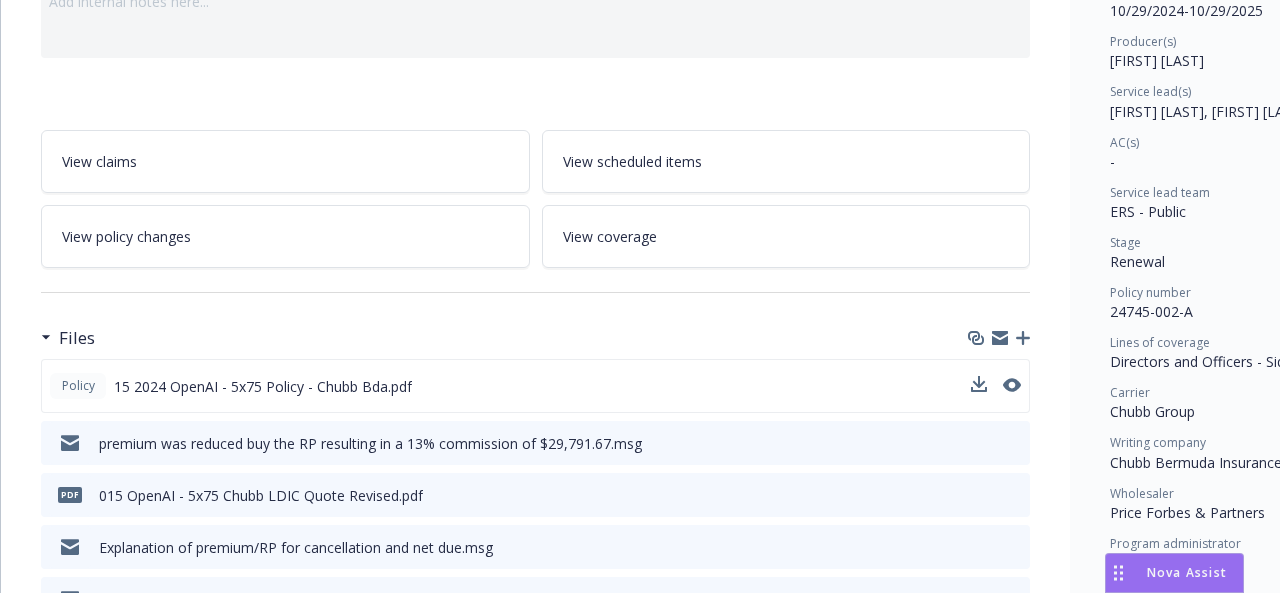 scroll, scrollTop: 0, scrollLeft: 0, axis: both 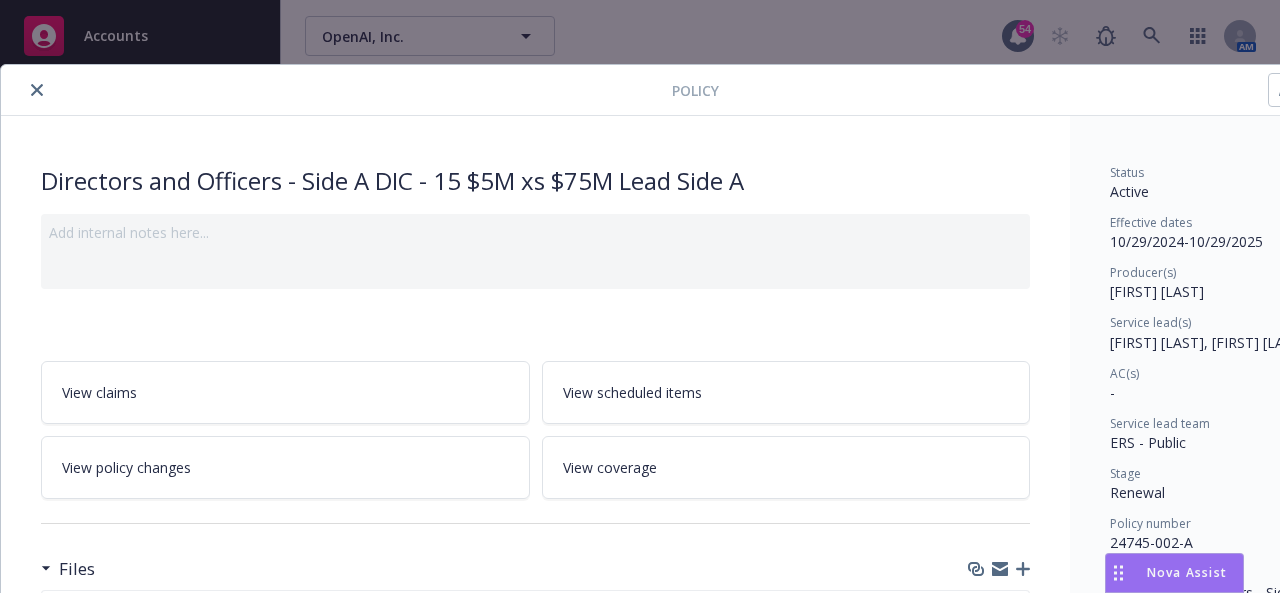click 